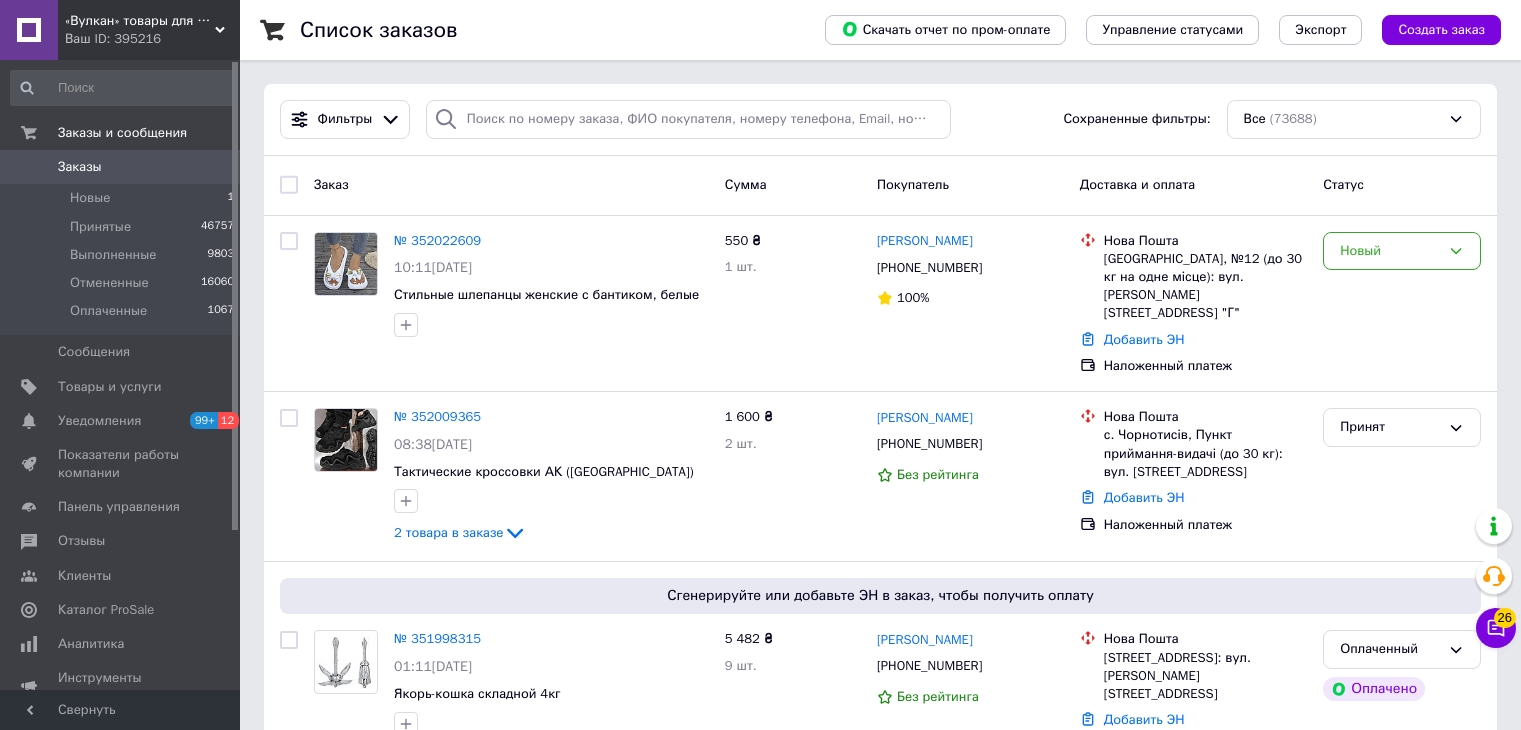 scroll, scrollTop: 0, scrollLeft: 0, axis: both 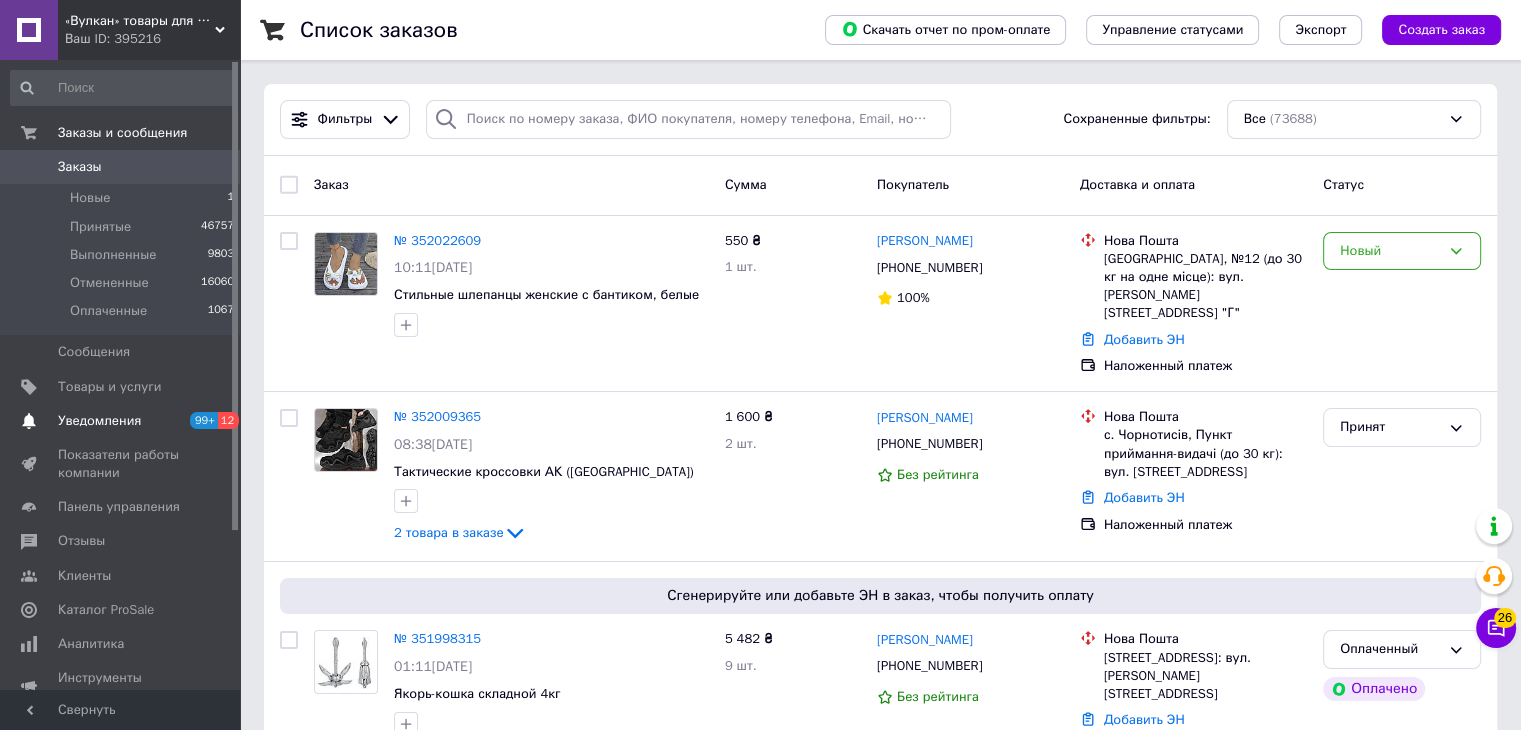 click on "Уведомления" at bounding box center [99, 421] 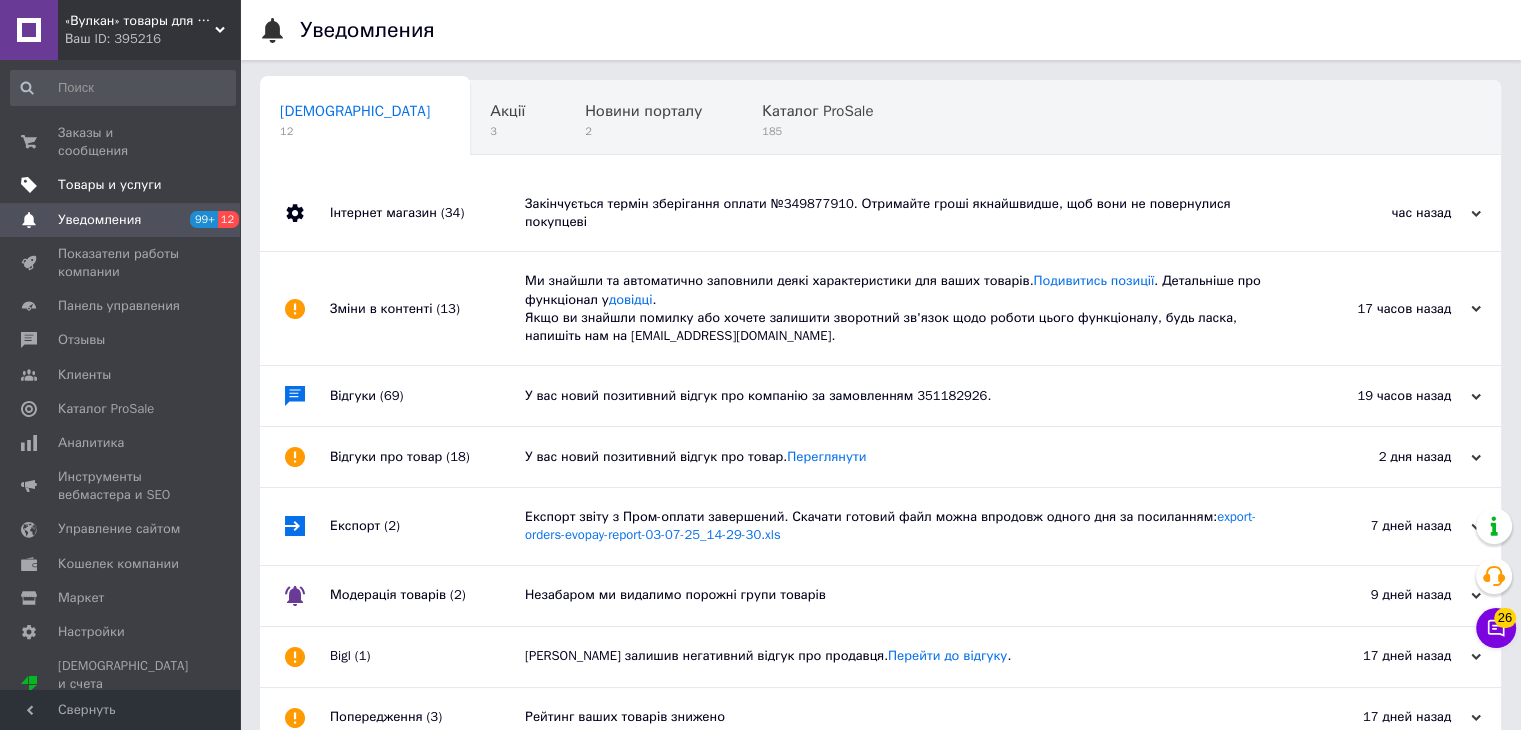 click on "Товары и услуги" at bounding box center (123, 185) 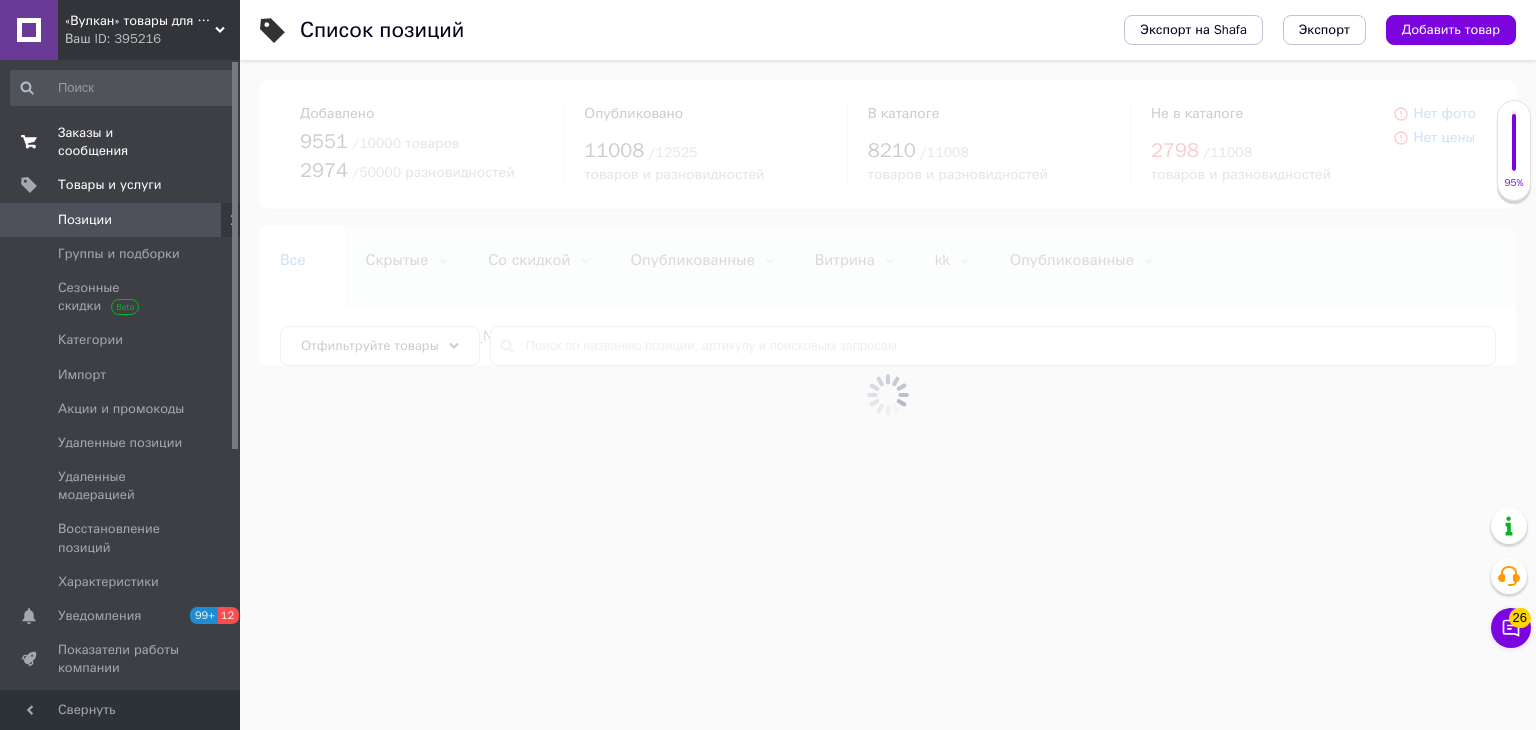 click on "Заказы и сообщения" at bounding box center (121, 142) 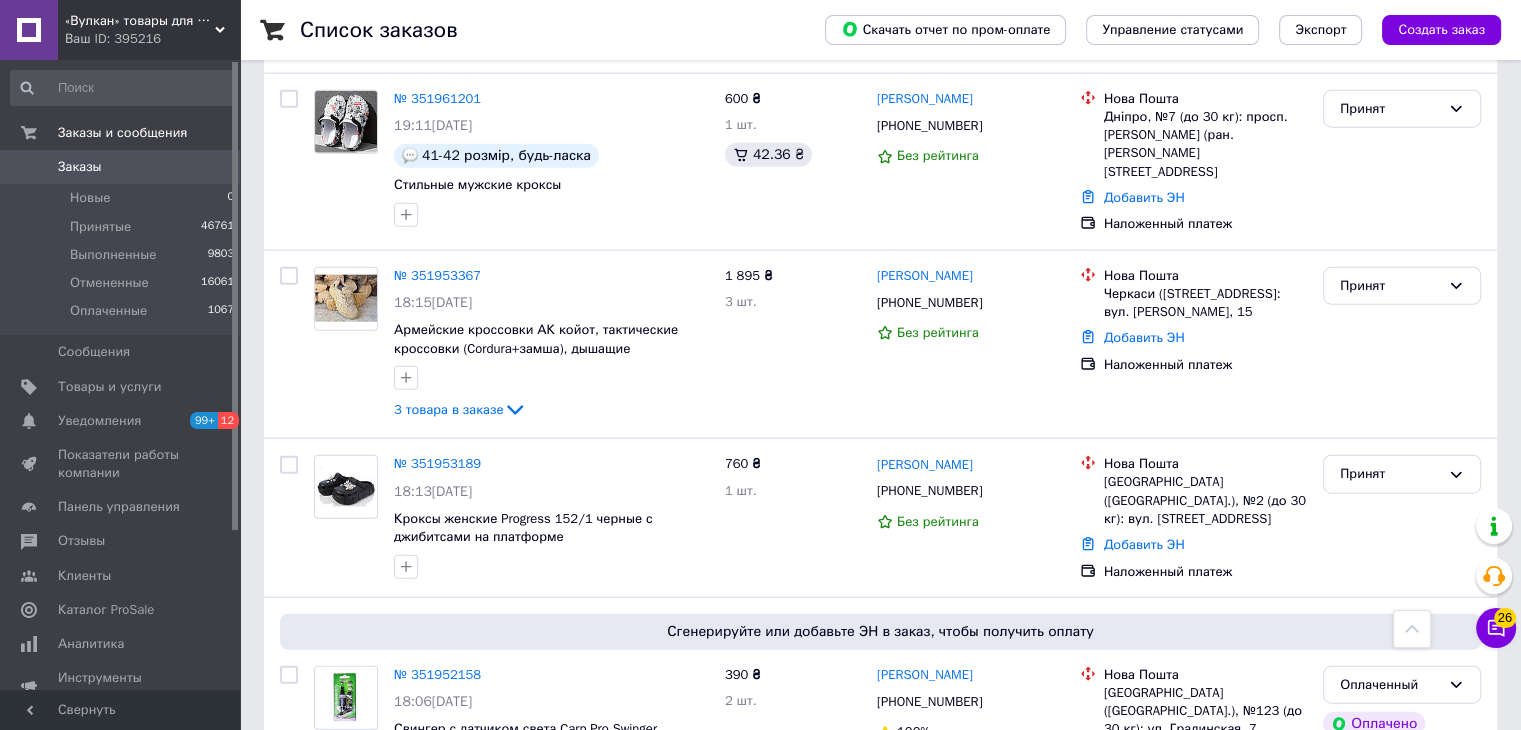 scroll, scrollTop: 4800, scrollLeft: 0, axis: vertical 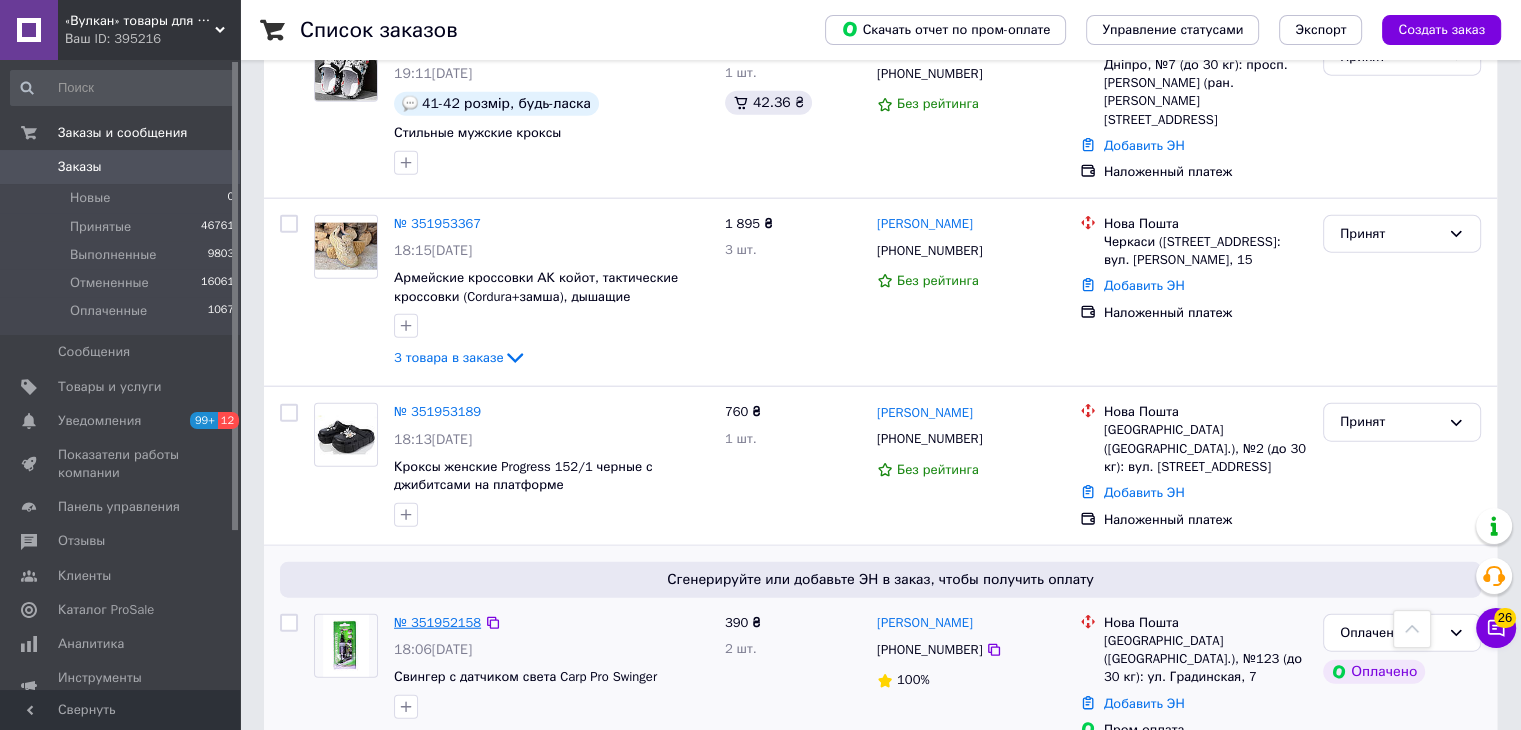 click on "№ 351952158" at bounding box center (437, 622) 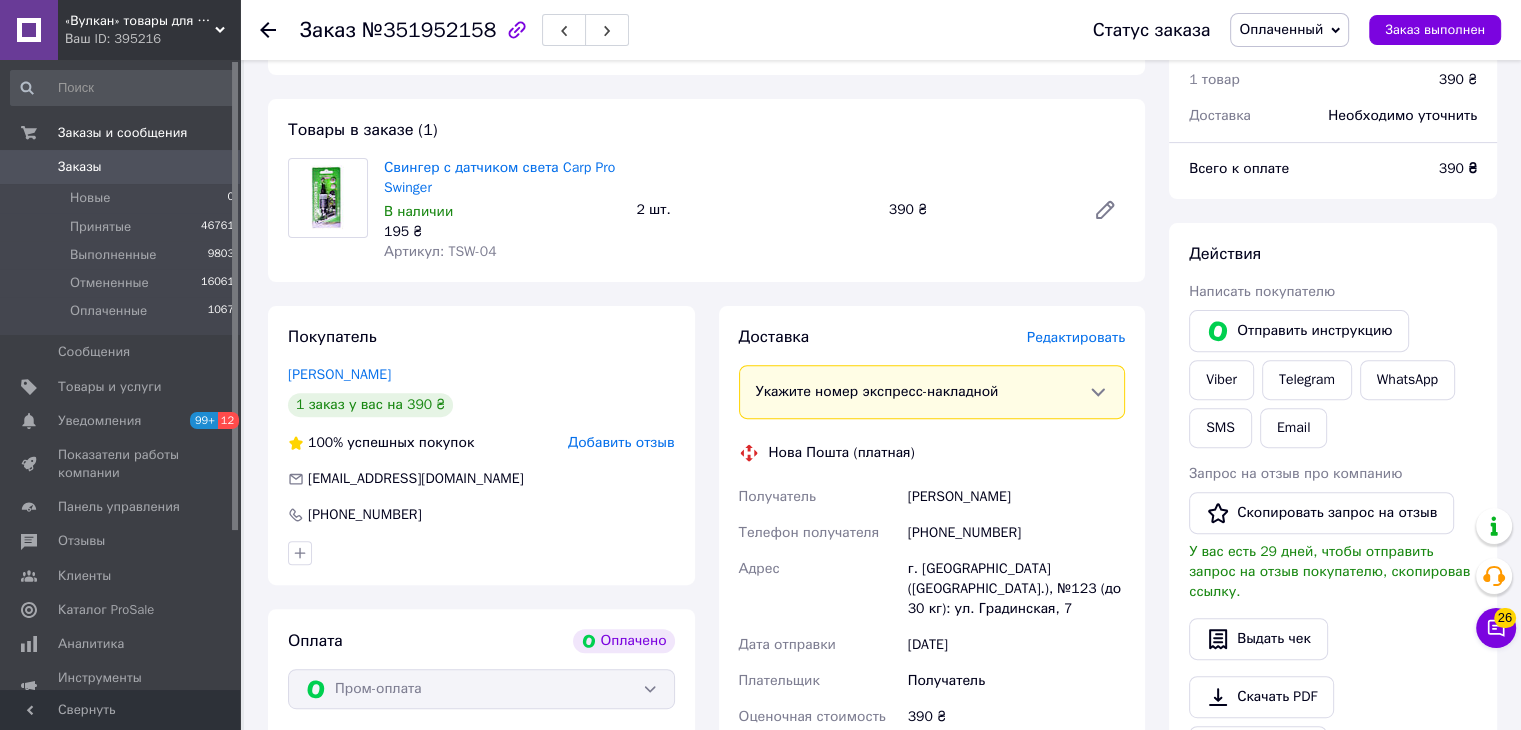 scroll, scrollTop: 612, scrollLeft: 0, axis: vertical 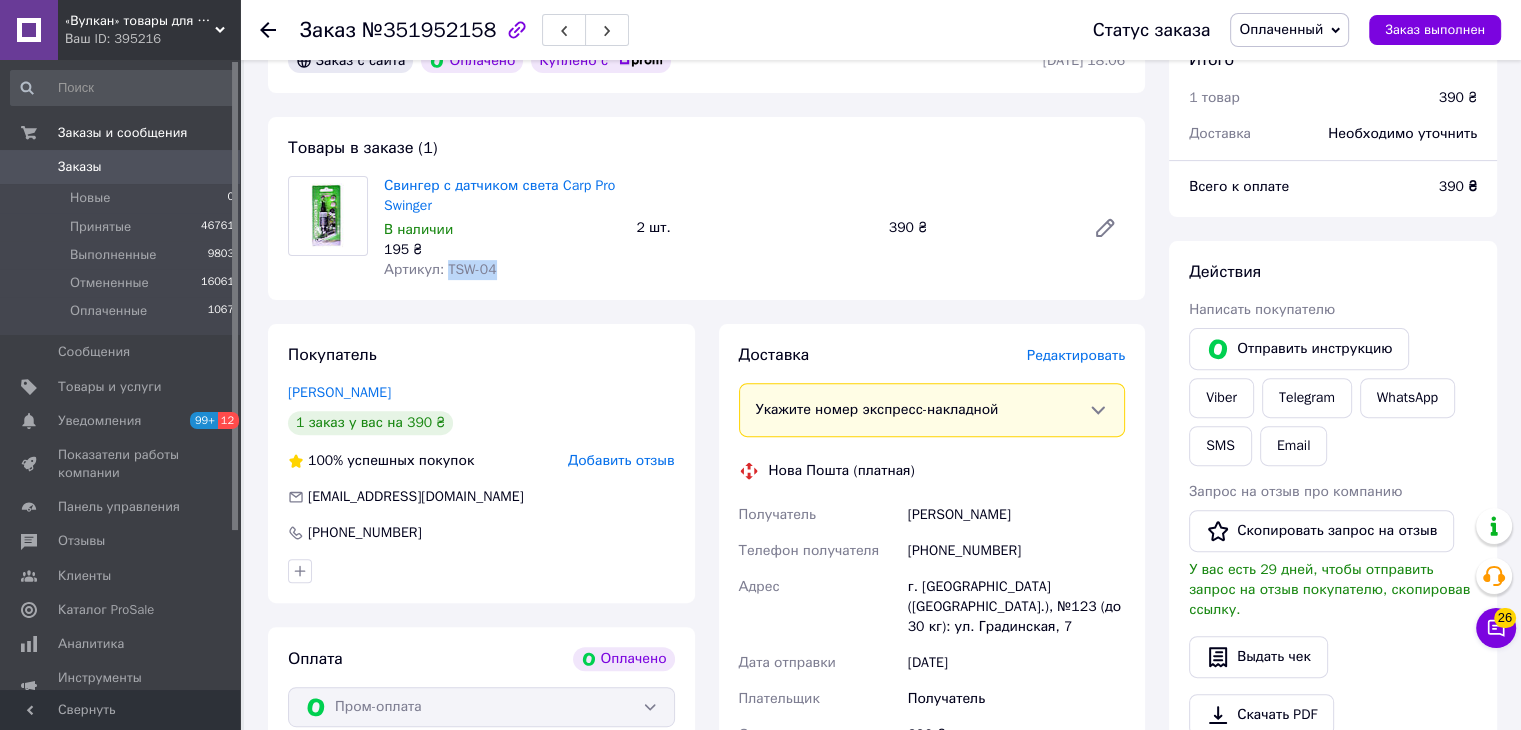drag, startPoint x: 444, startPoint y: 271, endPoint x: 499, endPoint y: 262, distance: 55.7315 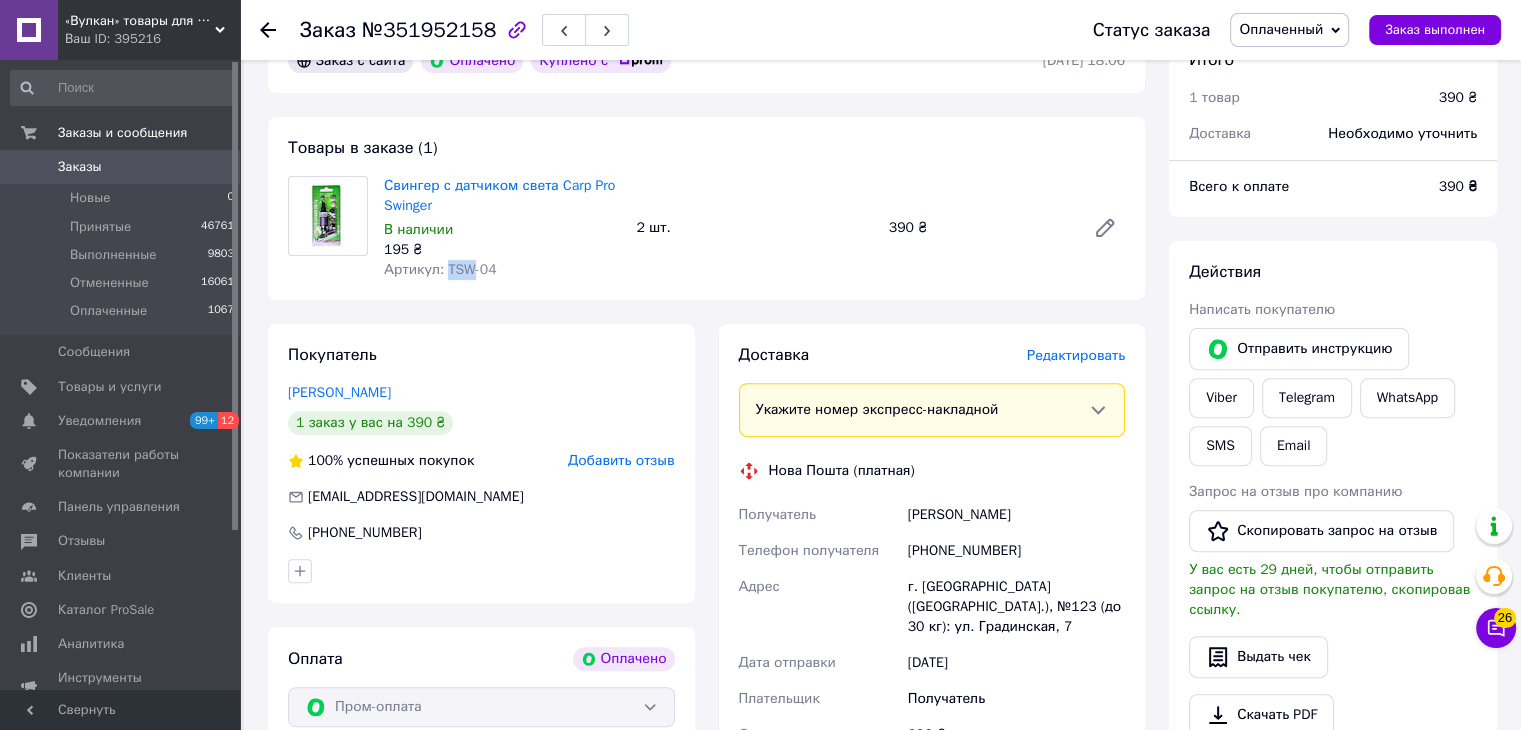 click on "Артикул: TSW-04" at bounding box center (440, 269) 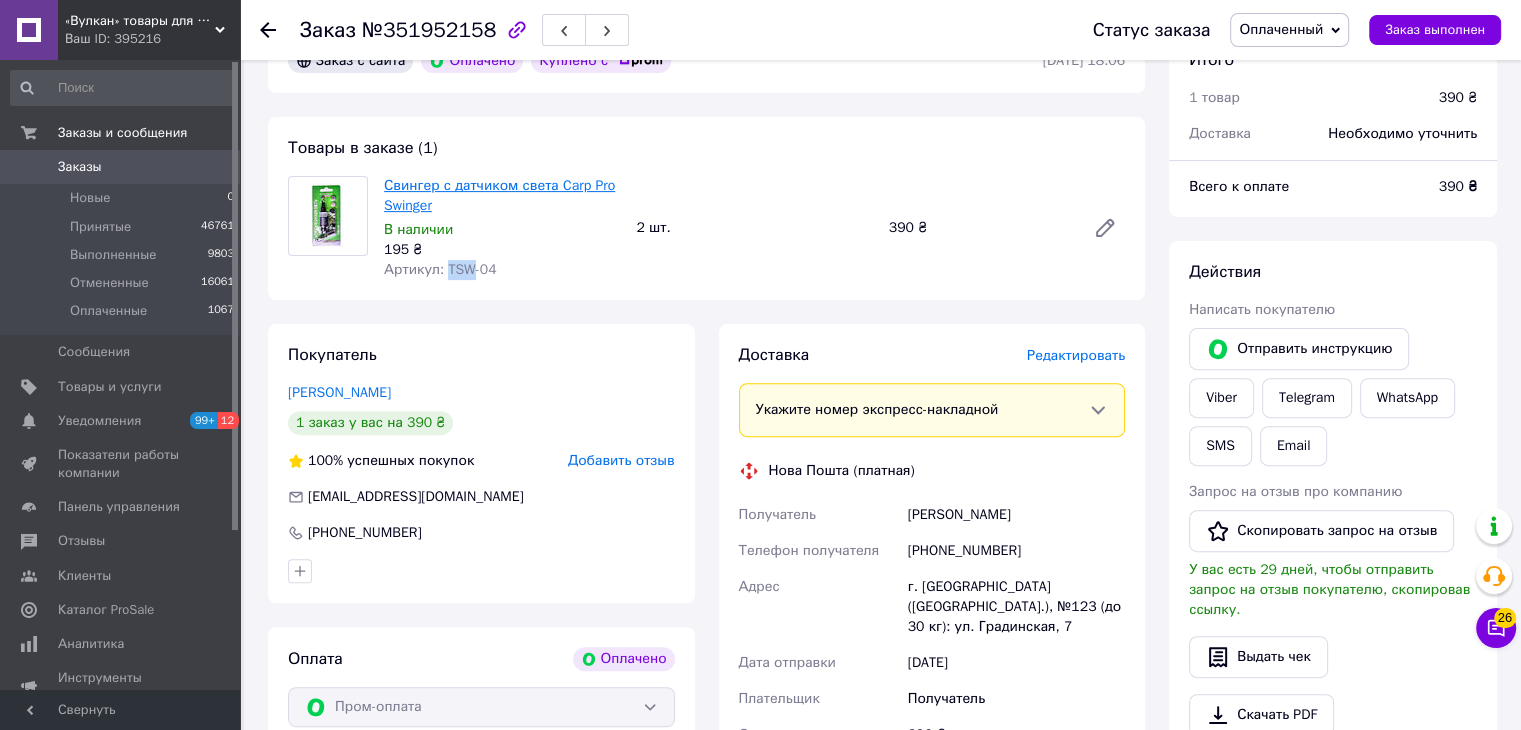 click on "Свингер с датчиком света Carp Pro Swinger" at bounding box center [499, 195] 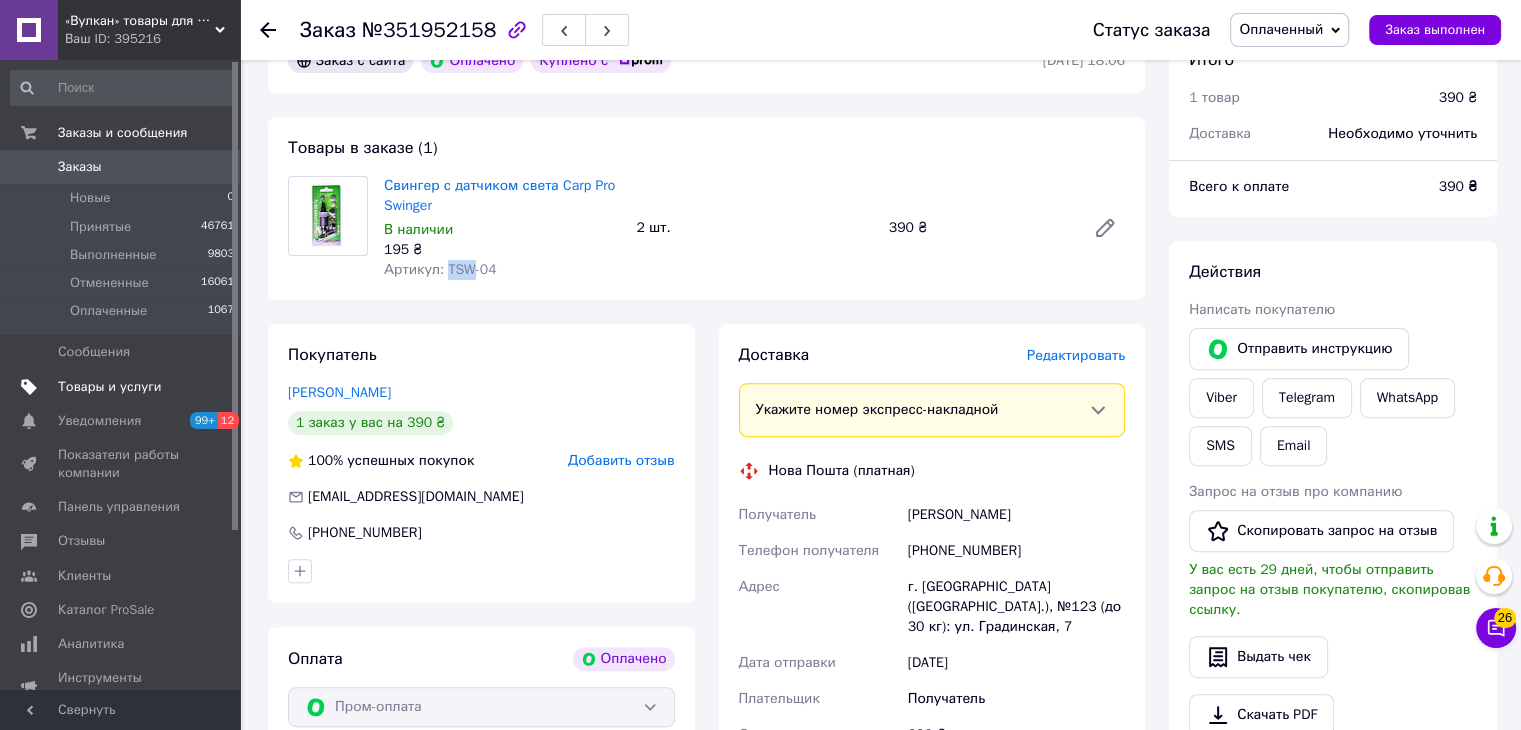 click on "Товары и услуги" at bounding box center (123, 387) 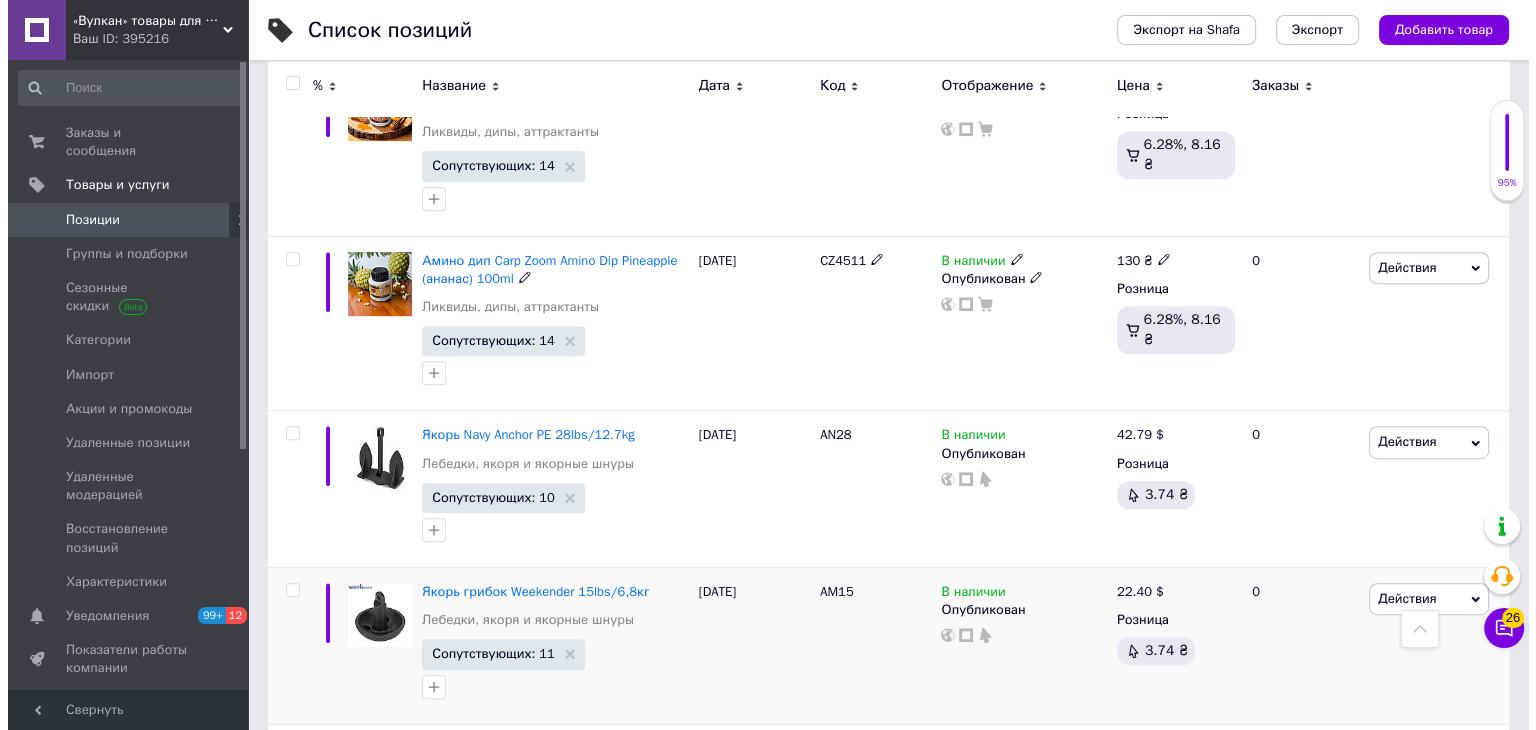 scroll, scrollTop: 900, scrollLeft: 0, axis: vertical 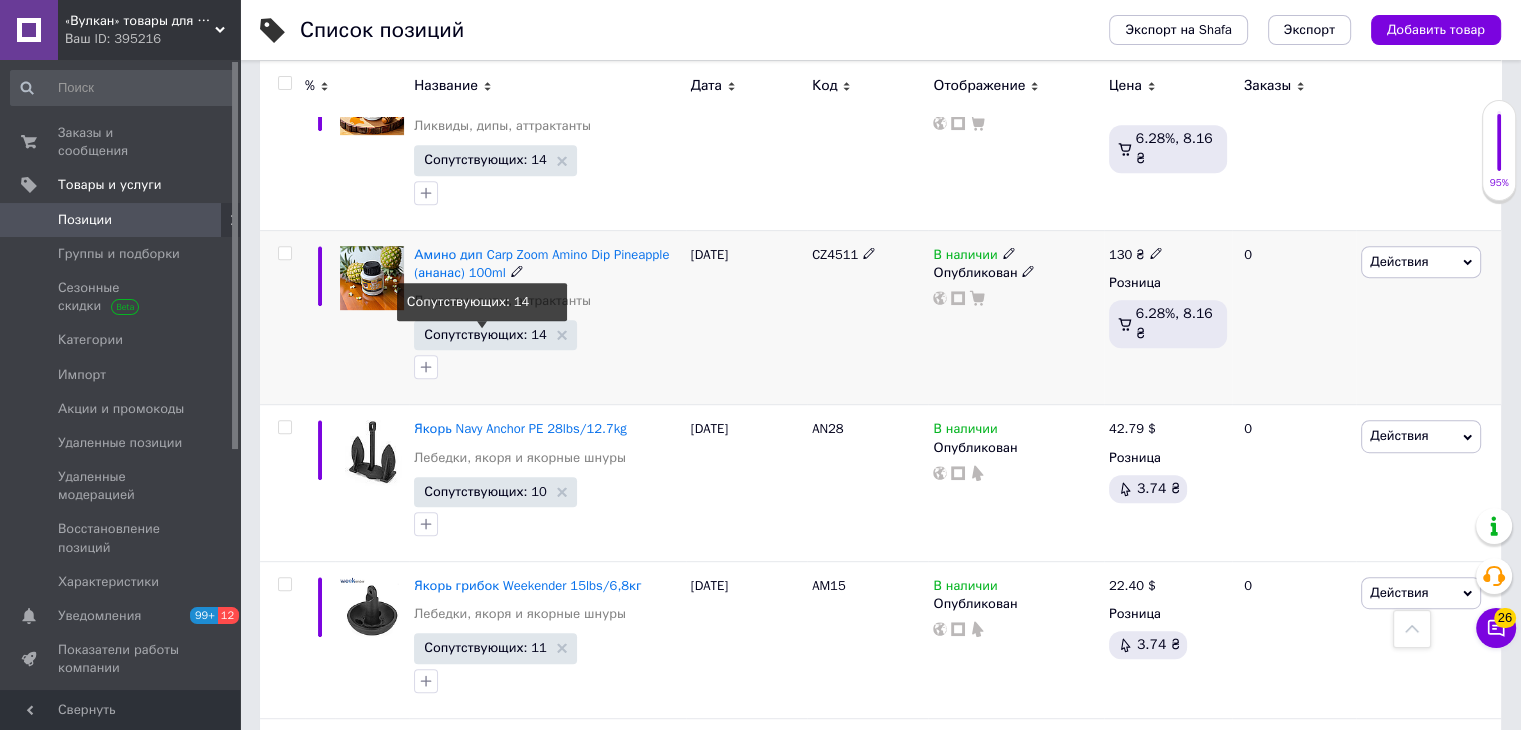click on "Сопутствующих: 14" at bounding box center [485, 334] 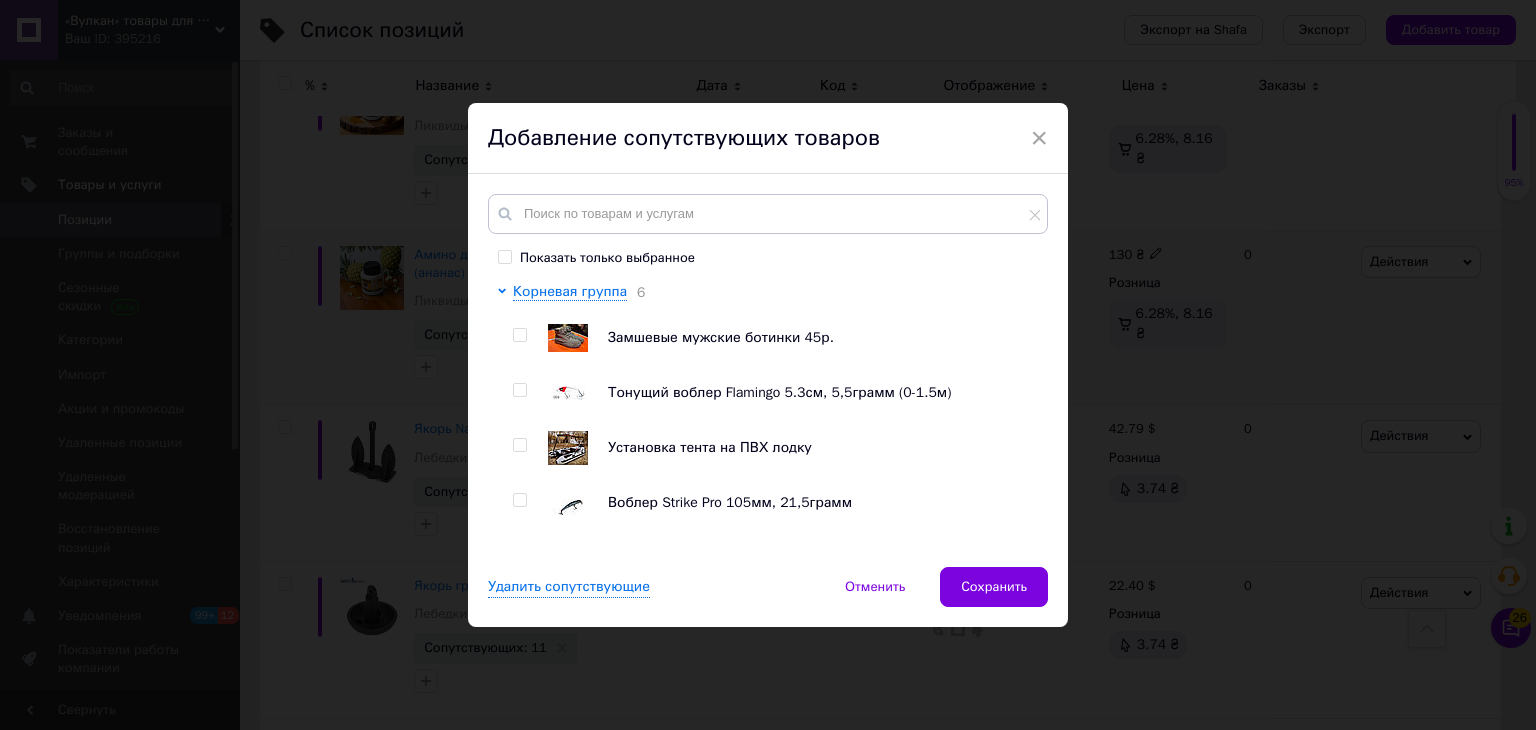 click on "Показать только выбранное" at bounding box center [596, 258] 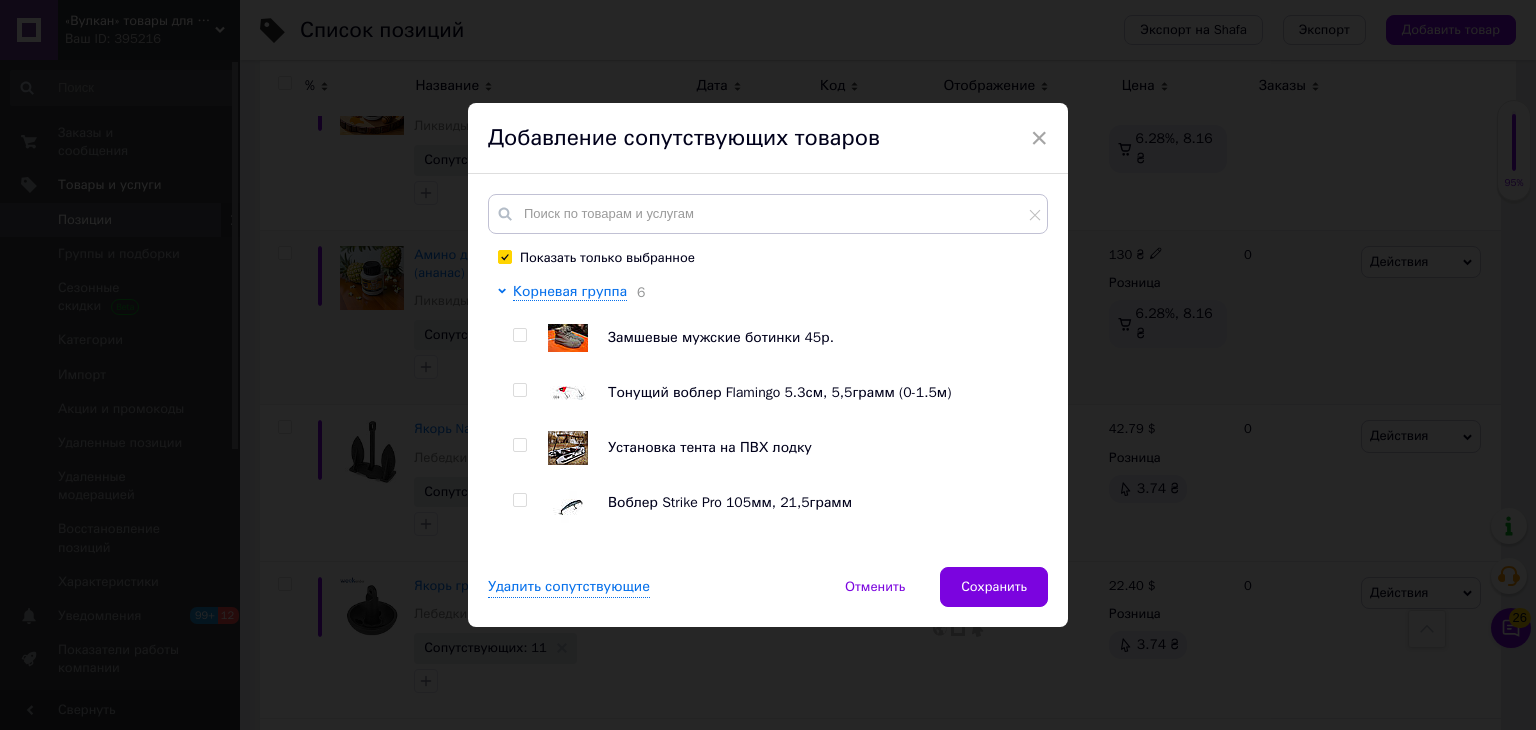 checkbox on "true" 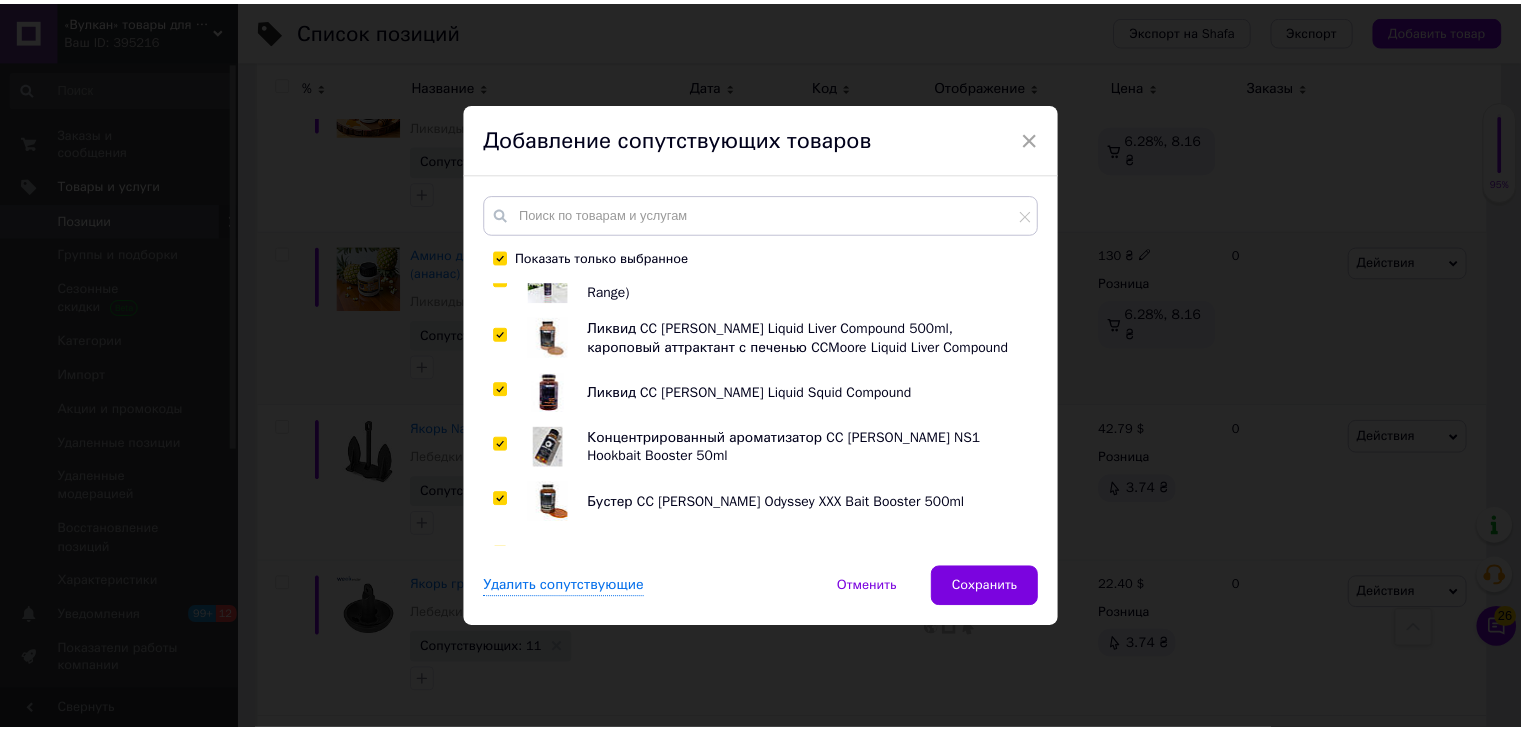 scroll, scrollTop: 0, scrollLeft: 0, axis: both 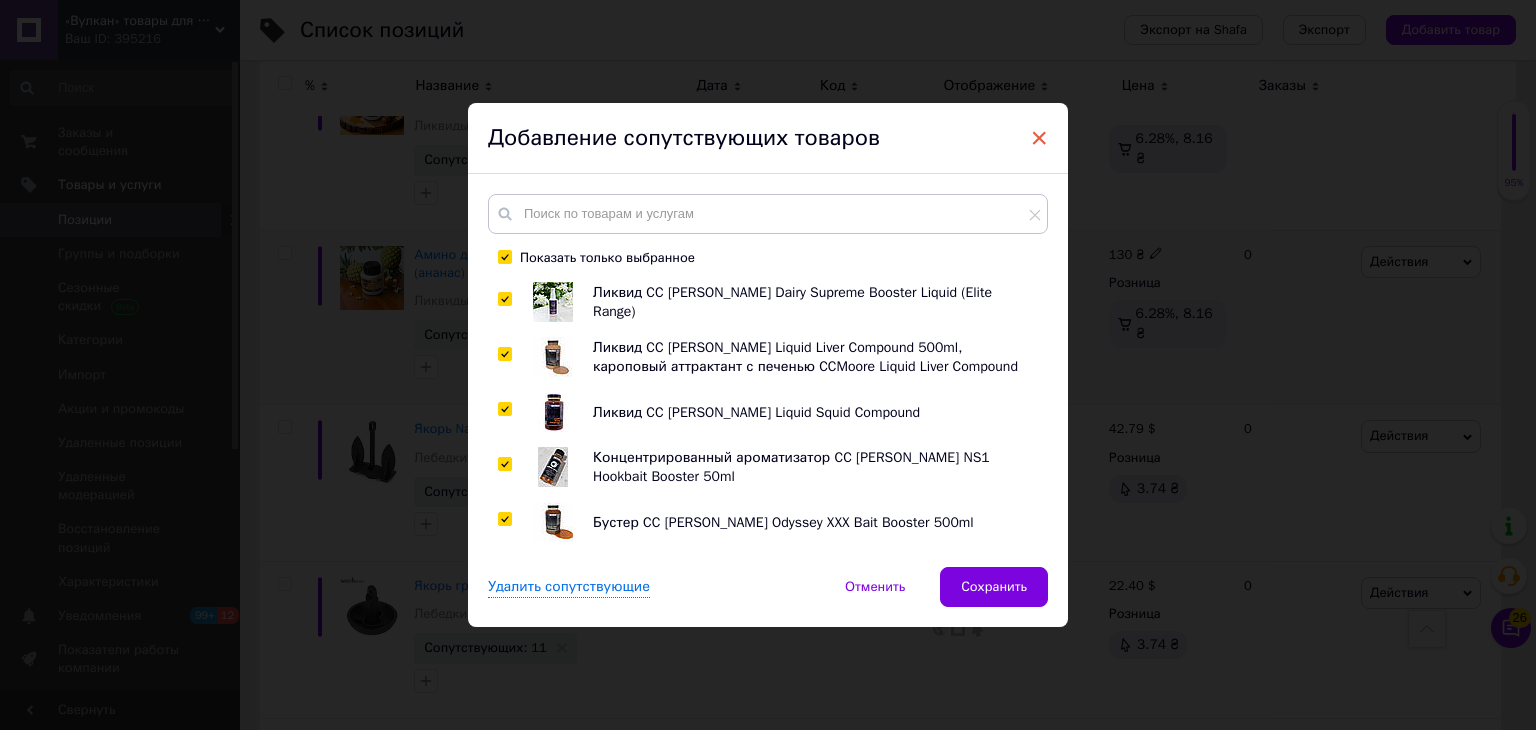 click on "×" at bounding box center (1039, 138) 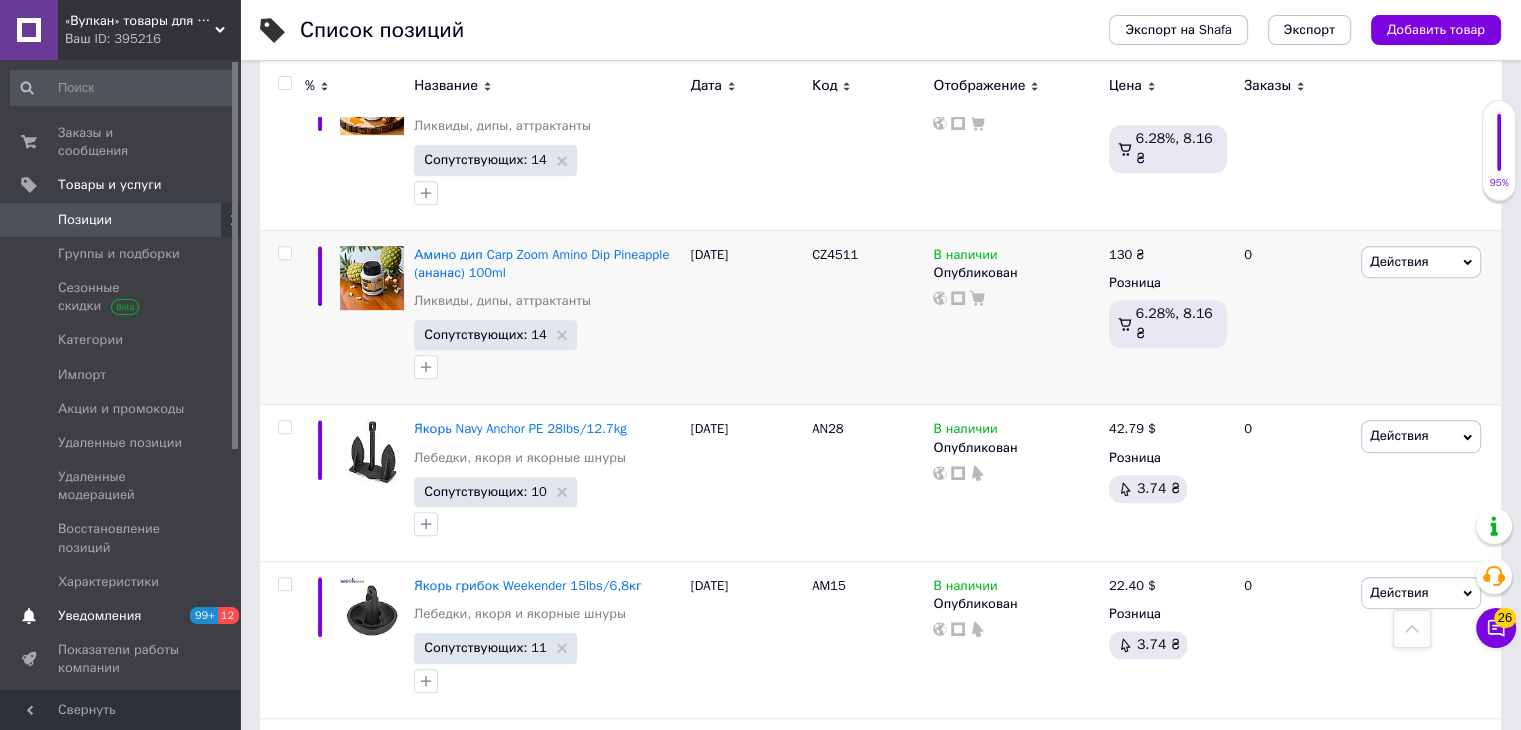 click on "Уведомления 99+ 12" at bounding box center [123, 616] 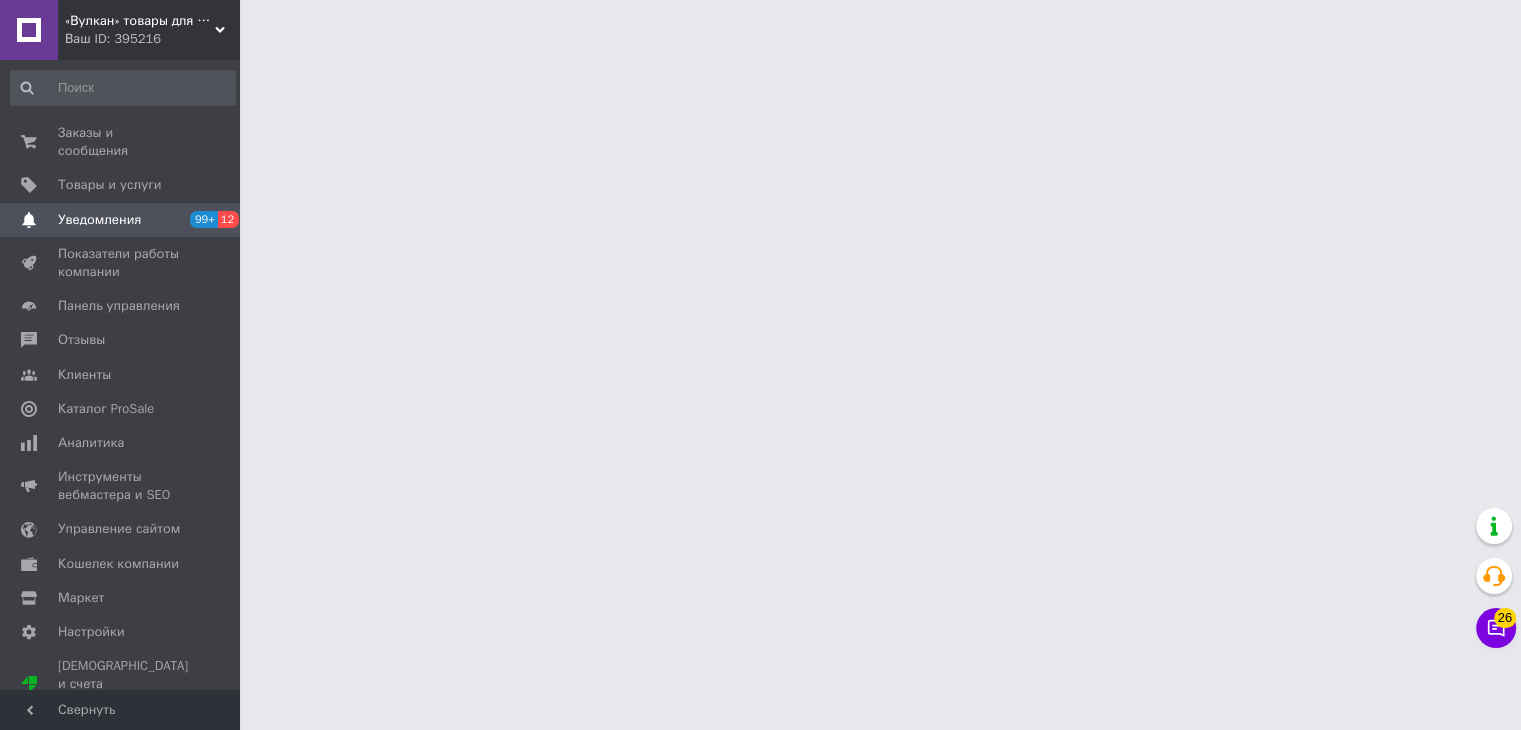 scroll, scrollTop: 0, scrollLeft: 0, axis: both 